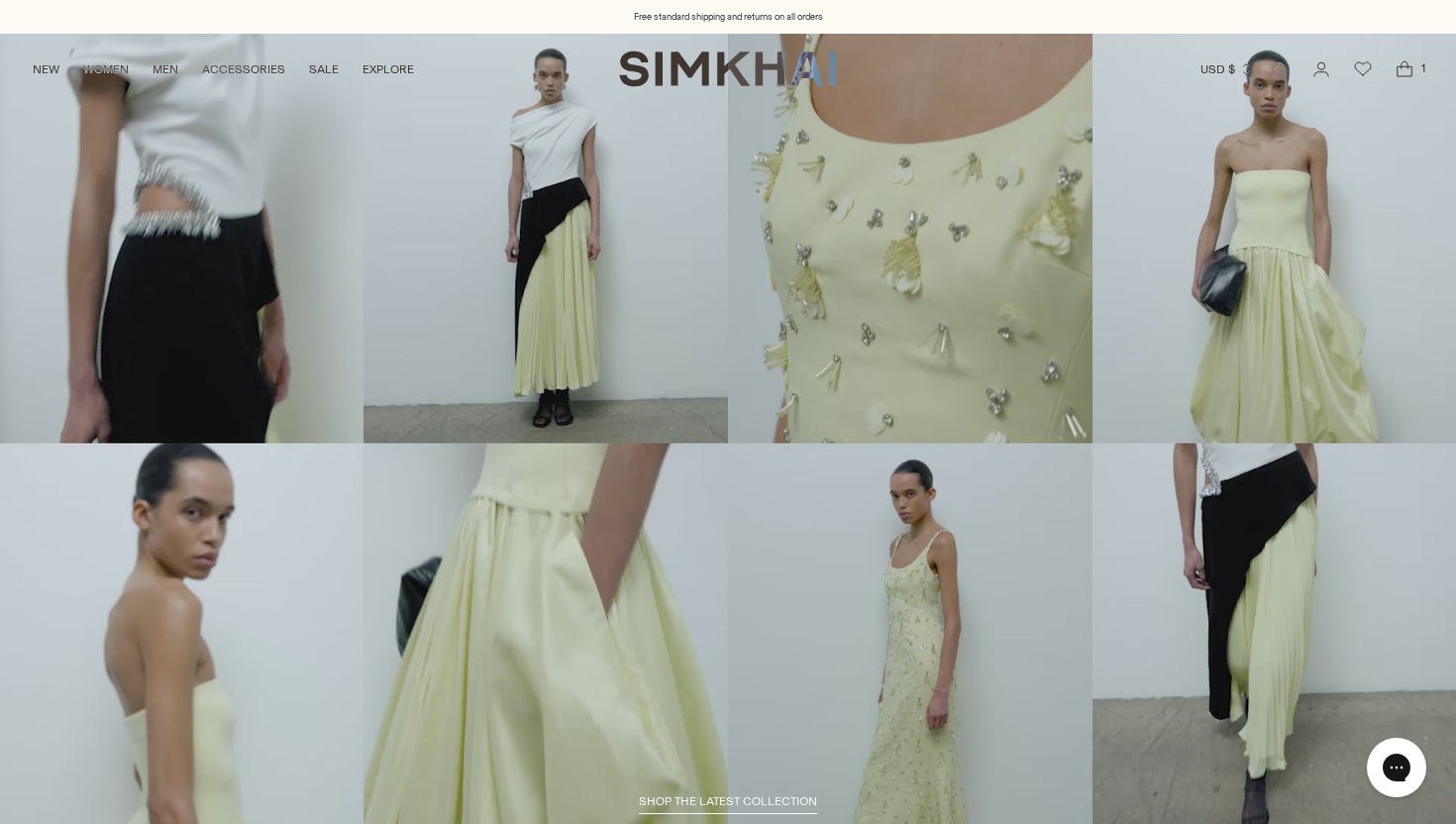 scroll, scrollTop: 0, scrollLeft: 0, axis: both 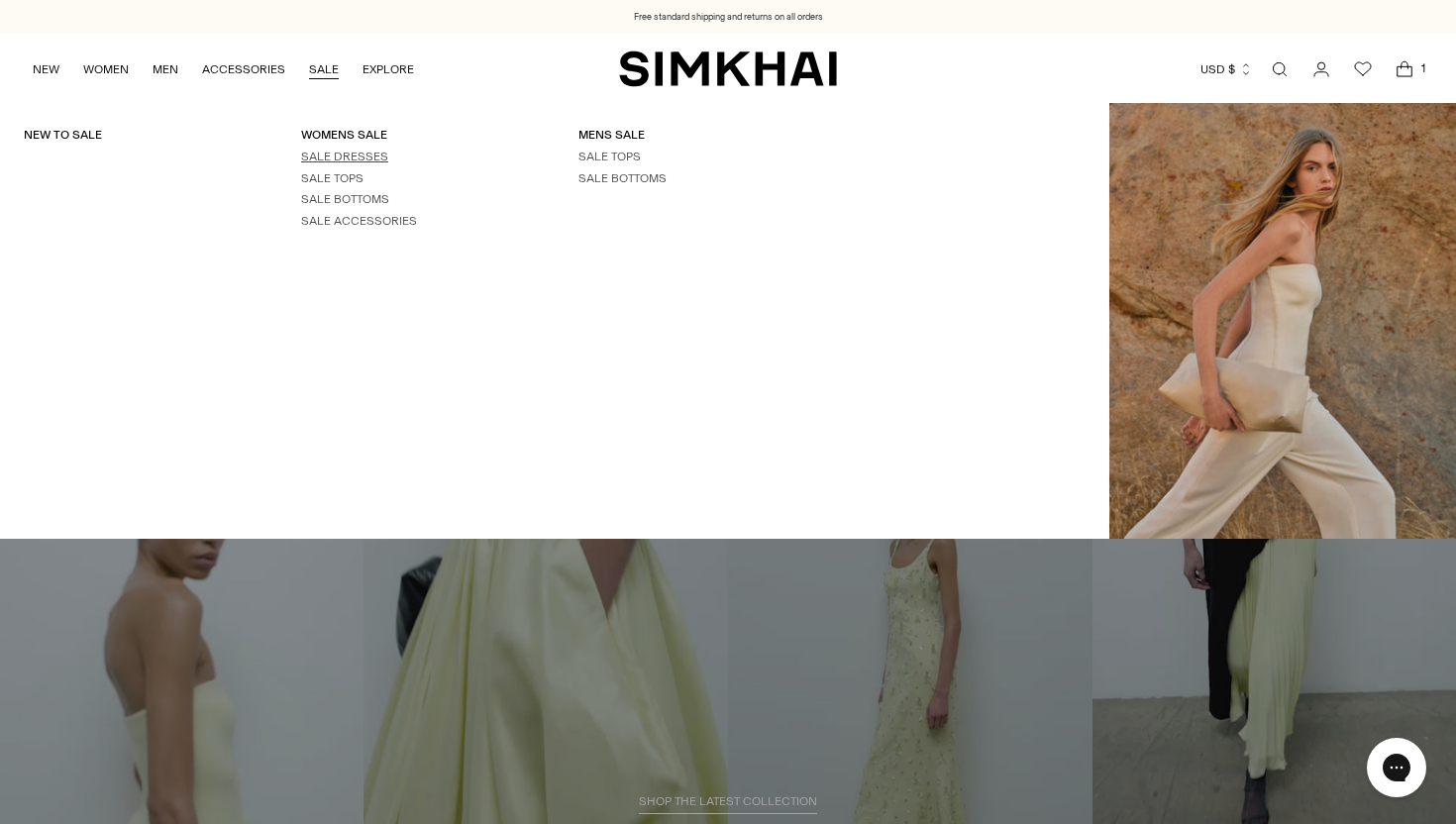 click on "SALE DRESSES" at bounding box center (345, 156) 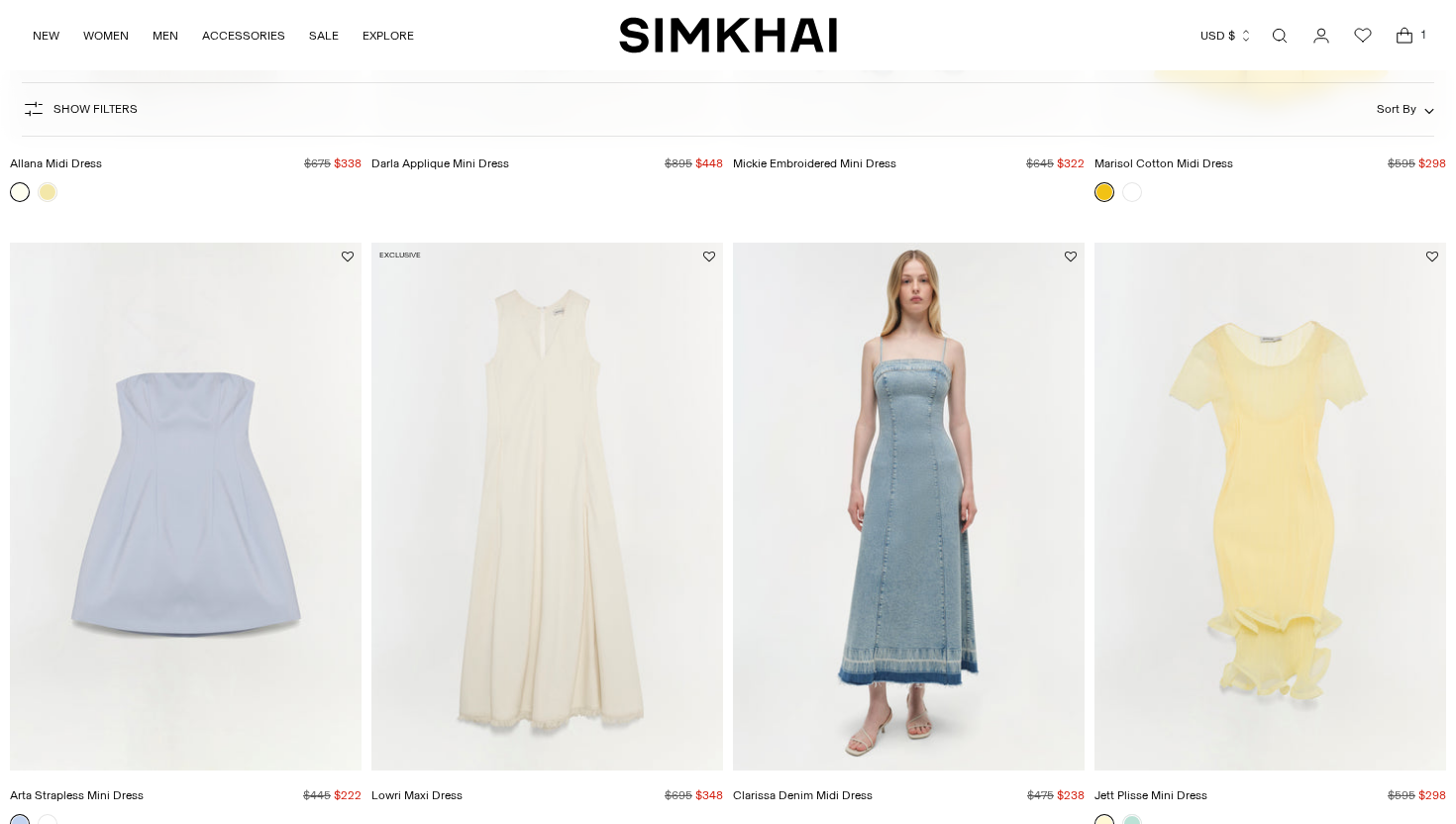 scroll, scrollTop: 793, scrollLeft: 0, axis: vertical 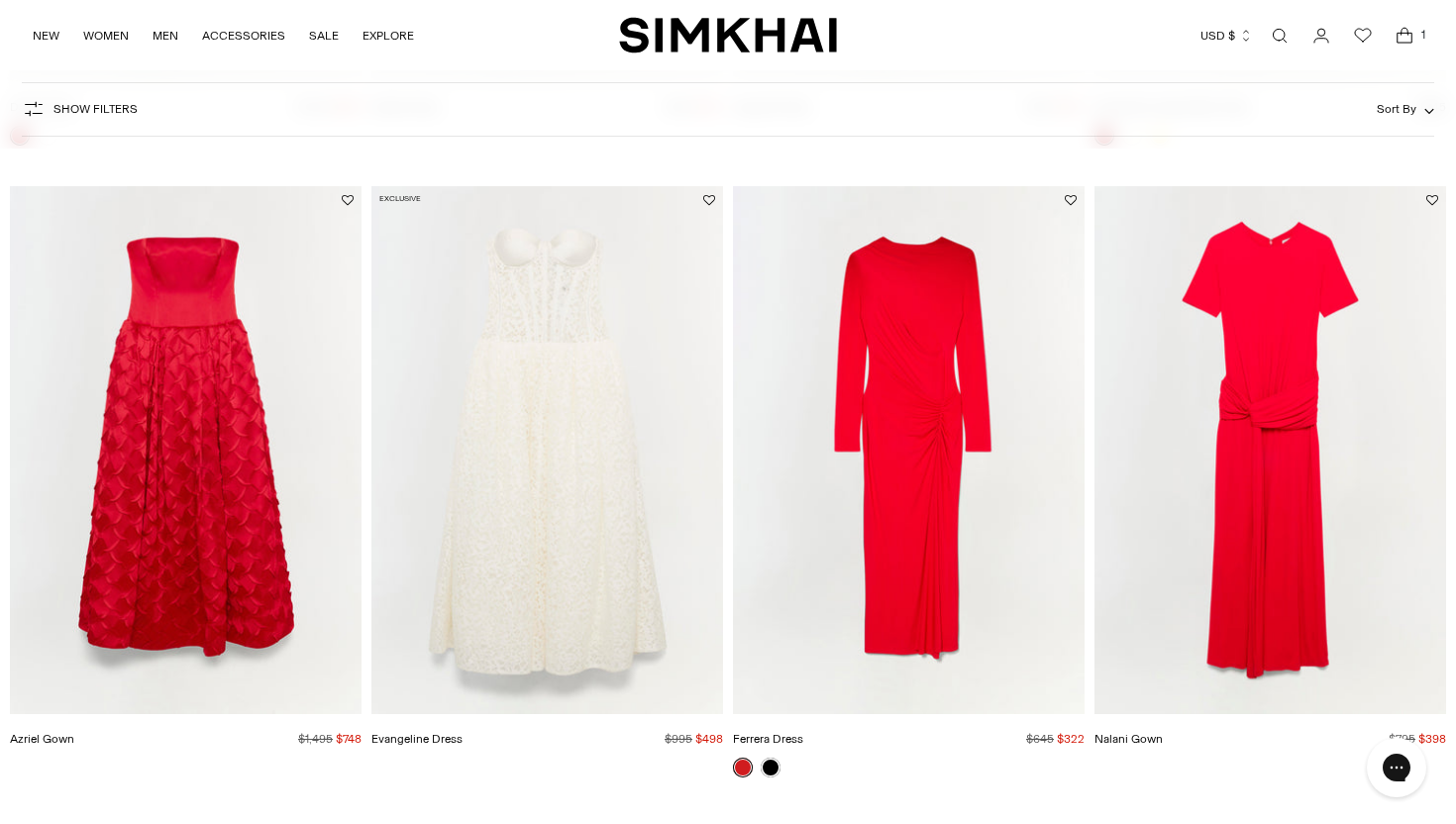 click at bounding box center (1280, 36) 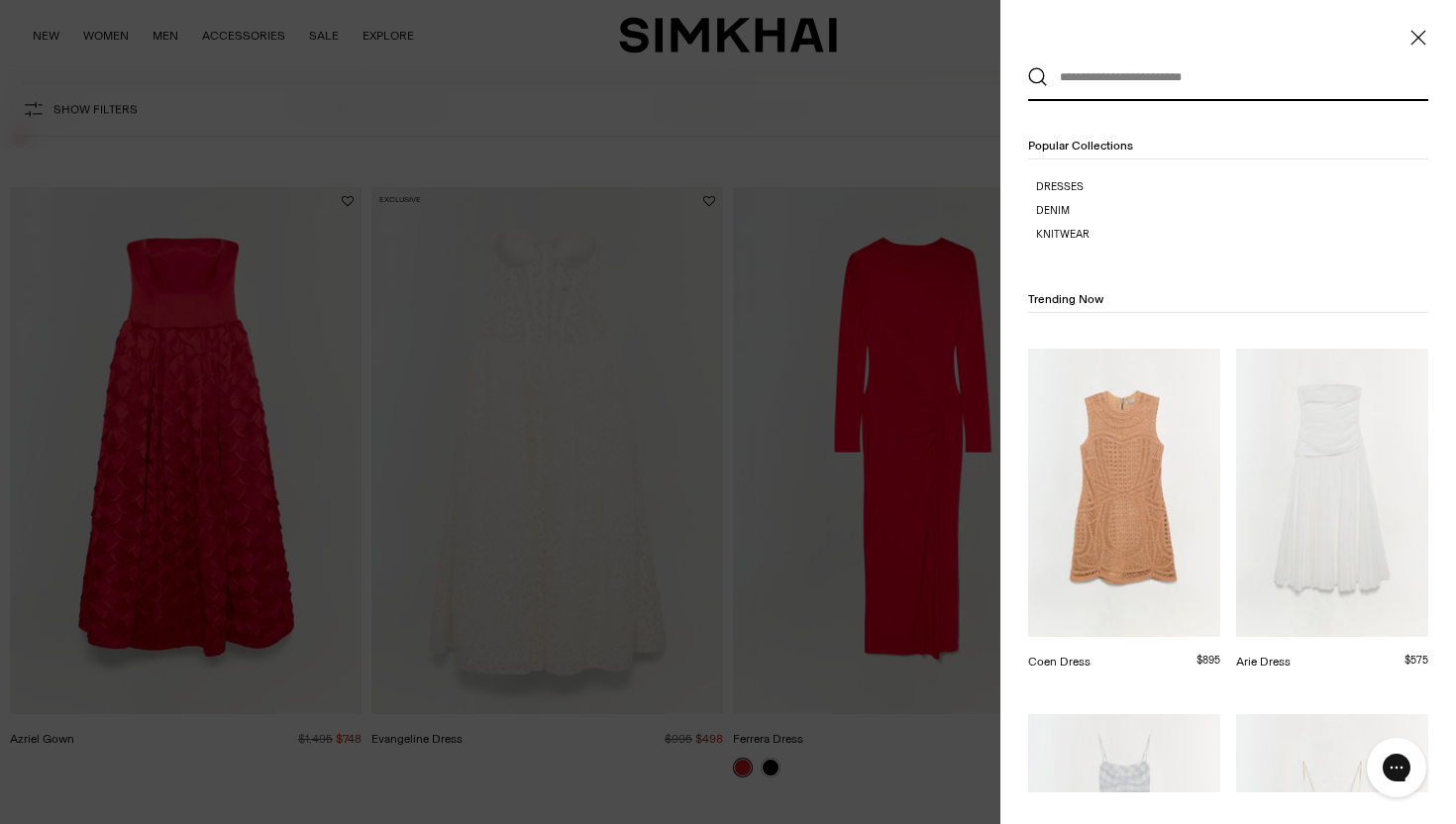 scroll, scrollTop: 0, scrollLeft: 0, axis: both 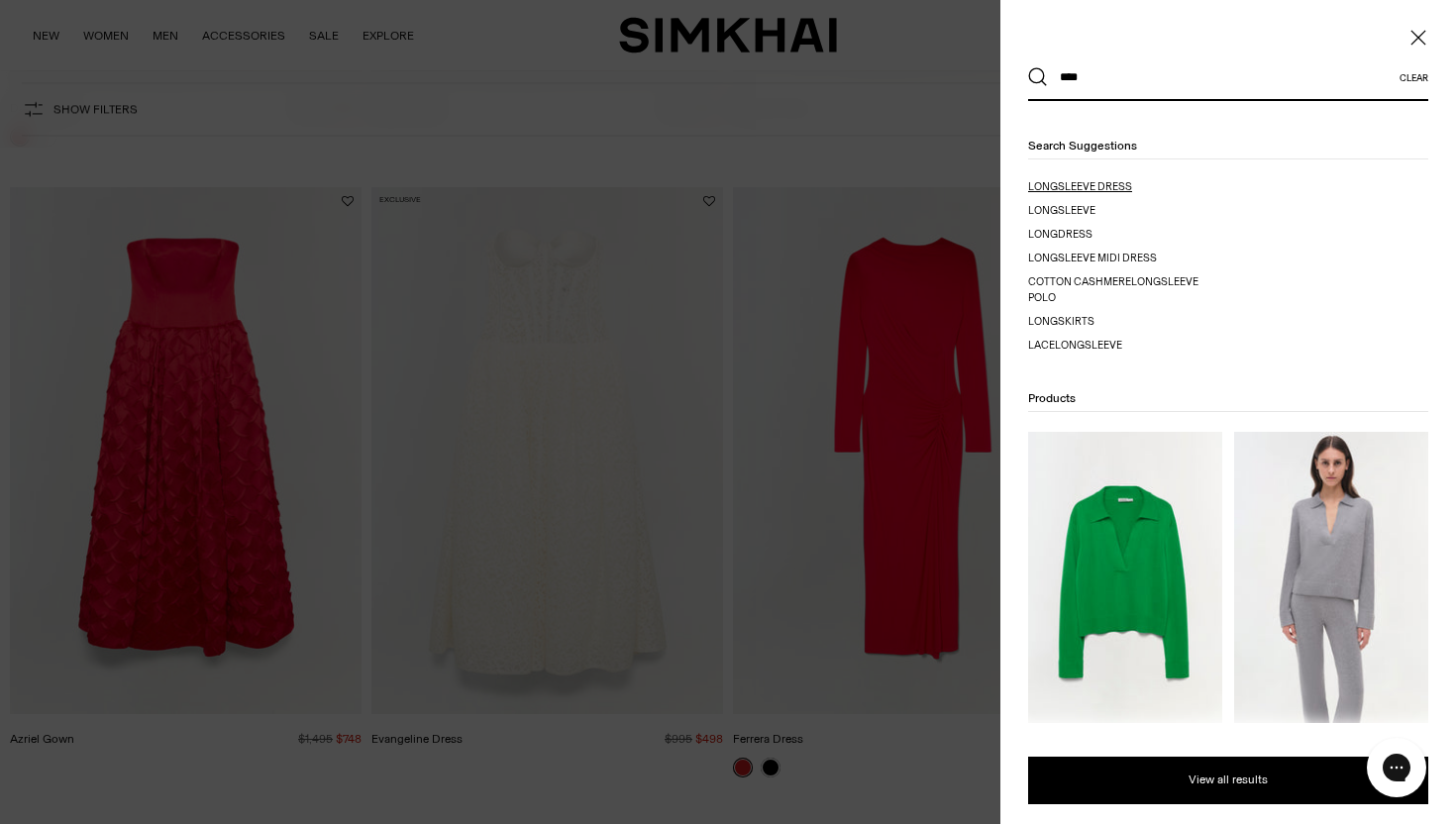 type on "****" 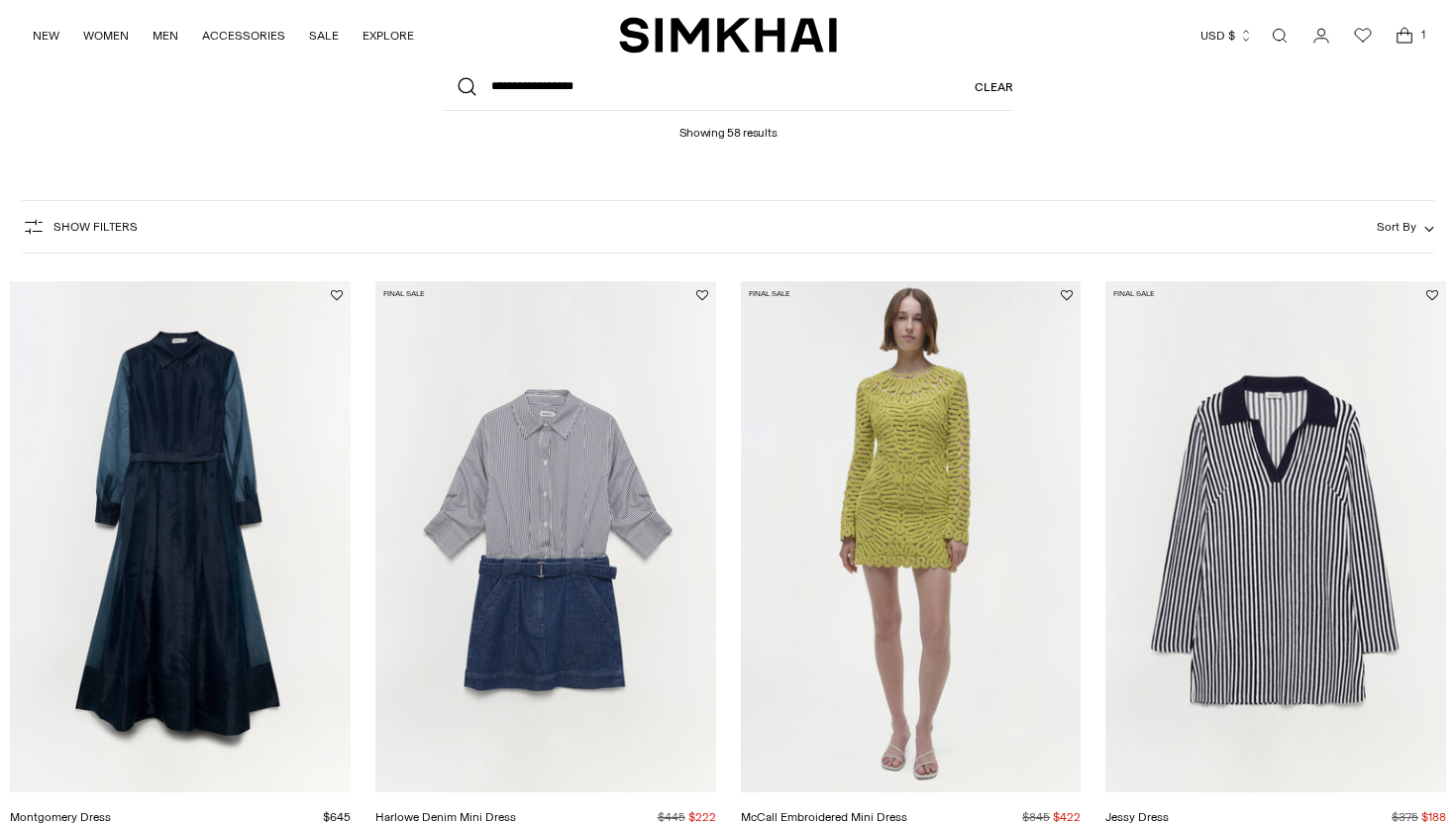 scroll, scrollTop: 111, scrollLeft: 0, axis: vertical 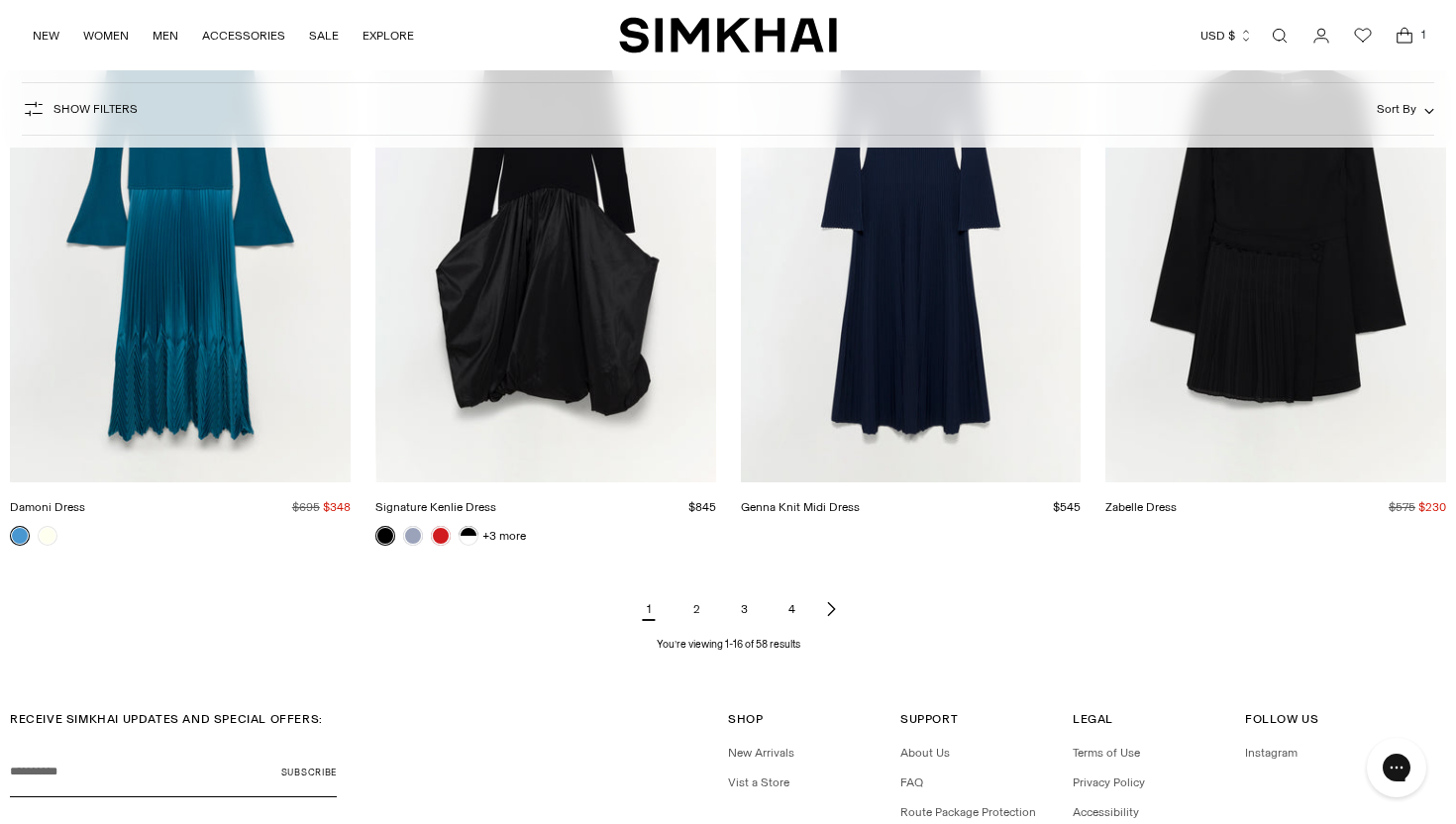 click on "2" at bounding box center [696, 609] 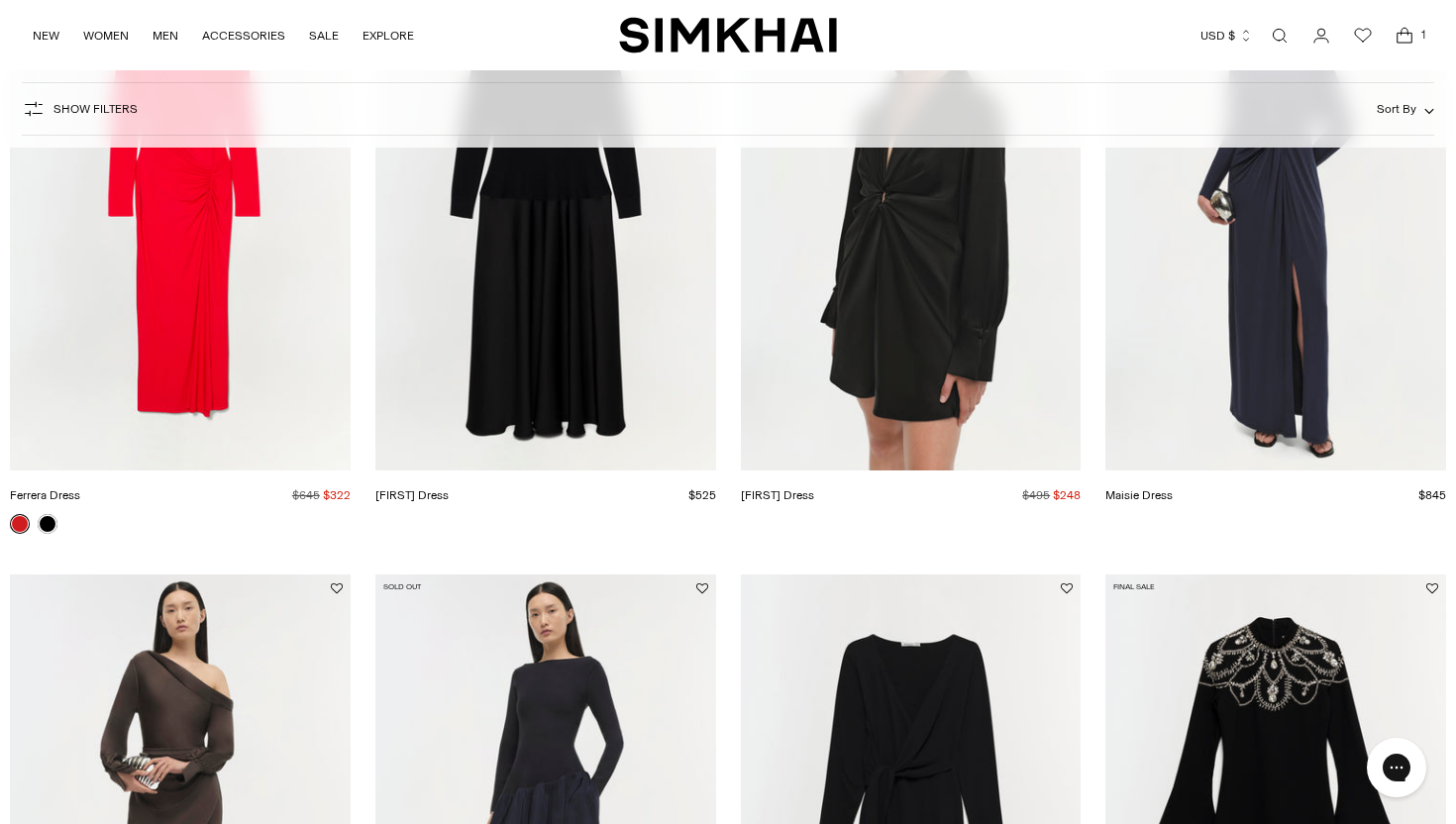 scroll, scrollTop: 427, scrollLeft: 0, axis: vertical 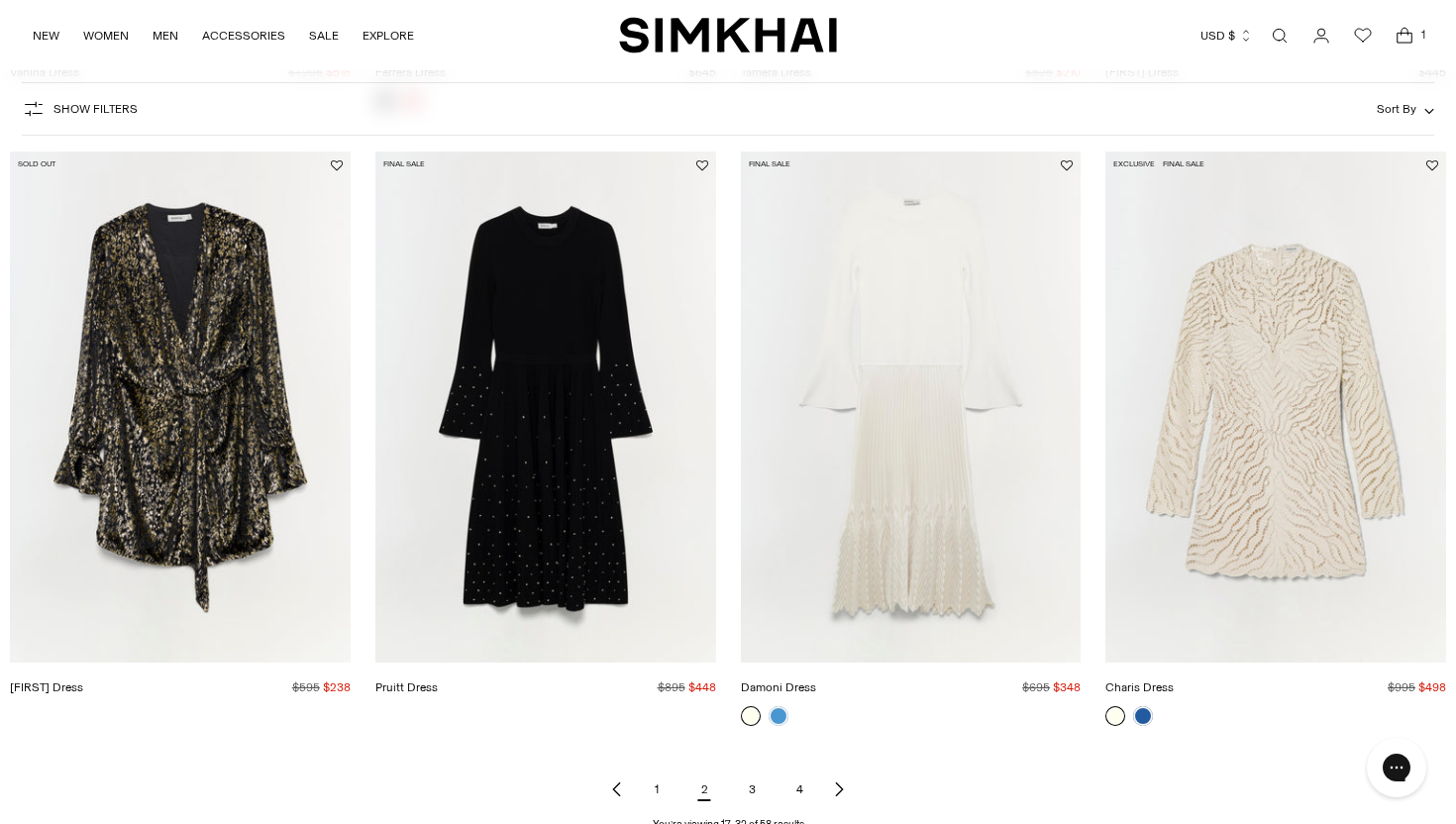 click on "3" at bounding box center (752, 789) 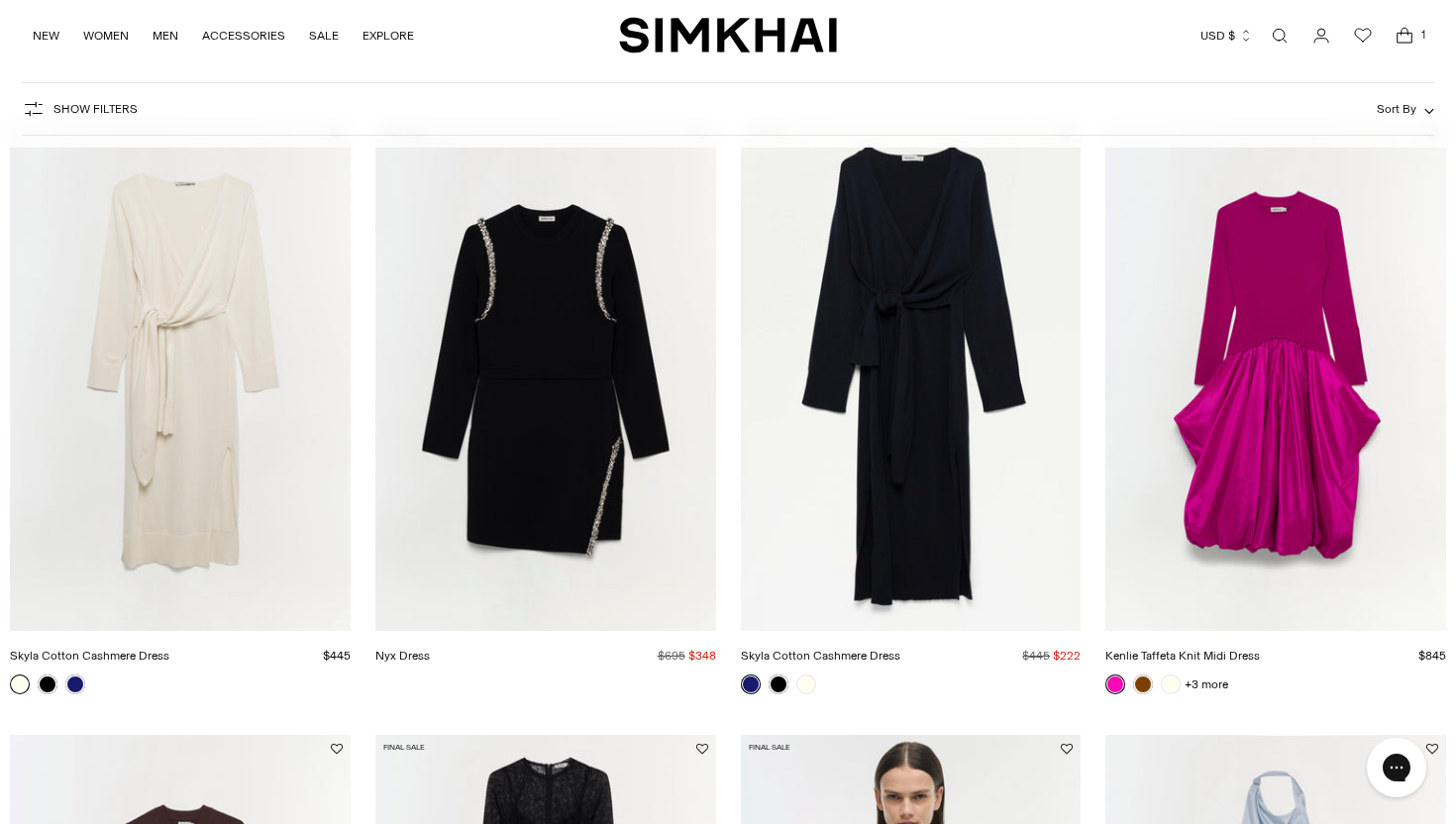 scroll, scrollTop: 320, scrollLeft: 0, axis: vertical 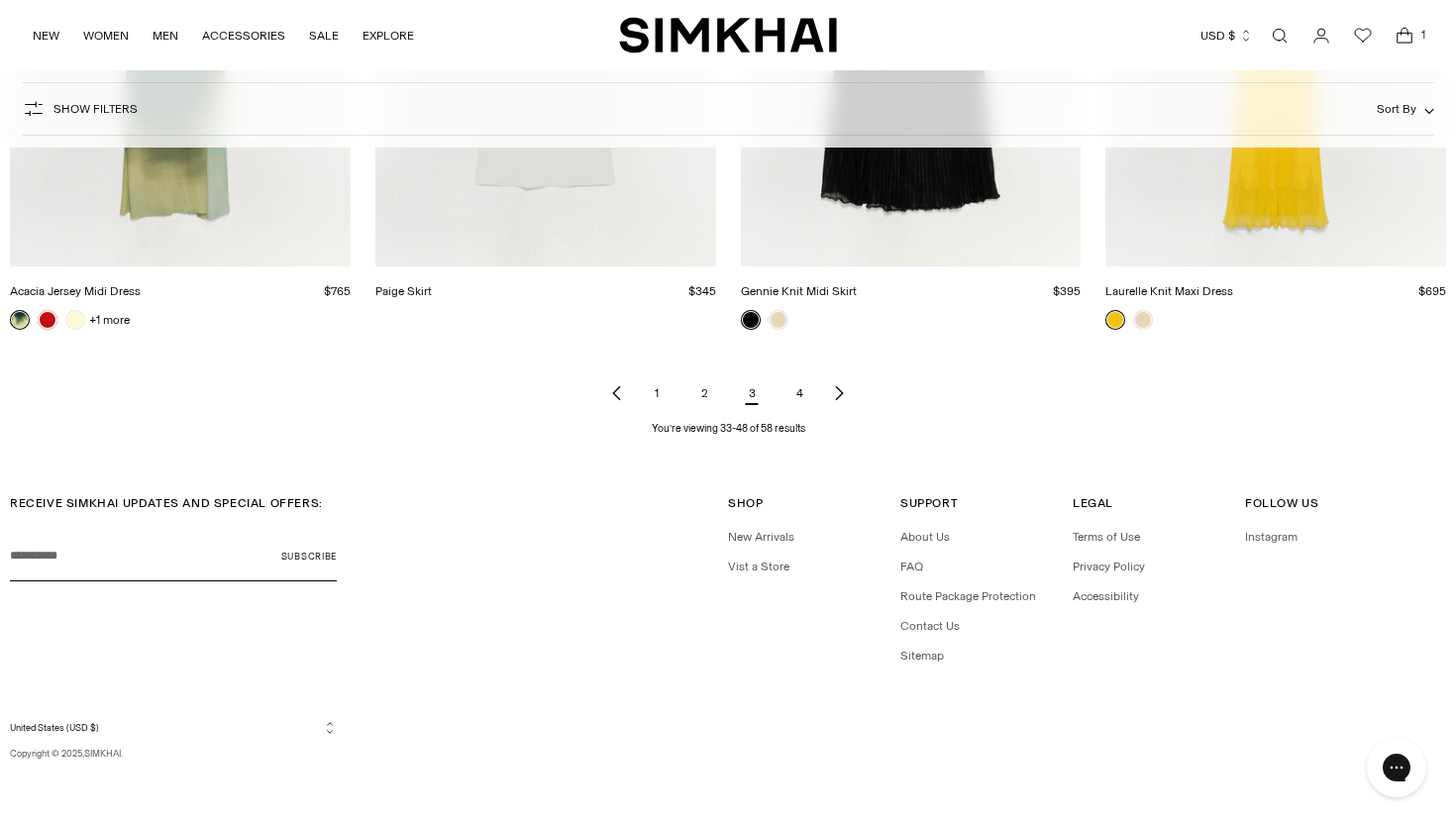 click on "4" at bounding box center [799, 393] 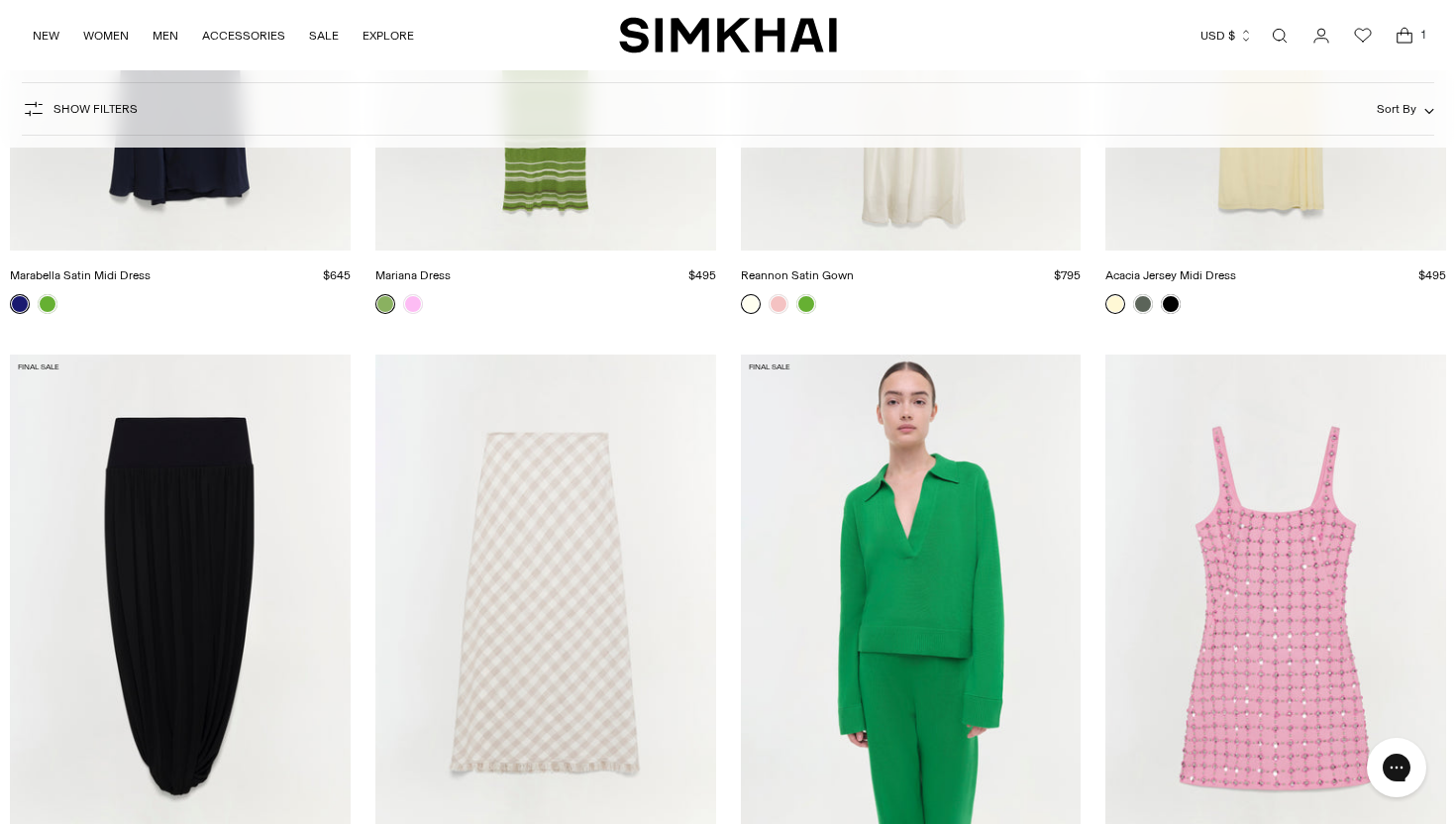 scroll, scrollTop: 650, scrollLeft: 0, axis: vertical 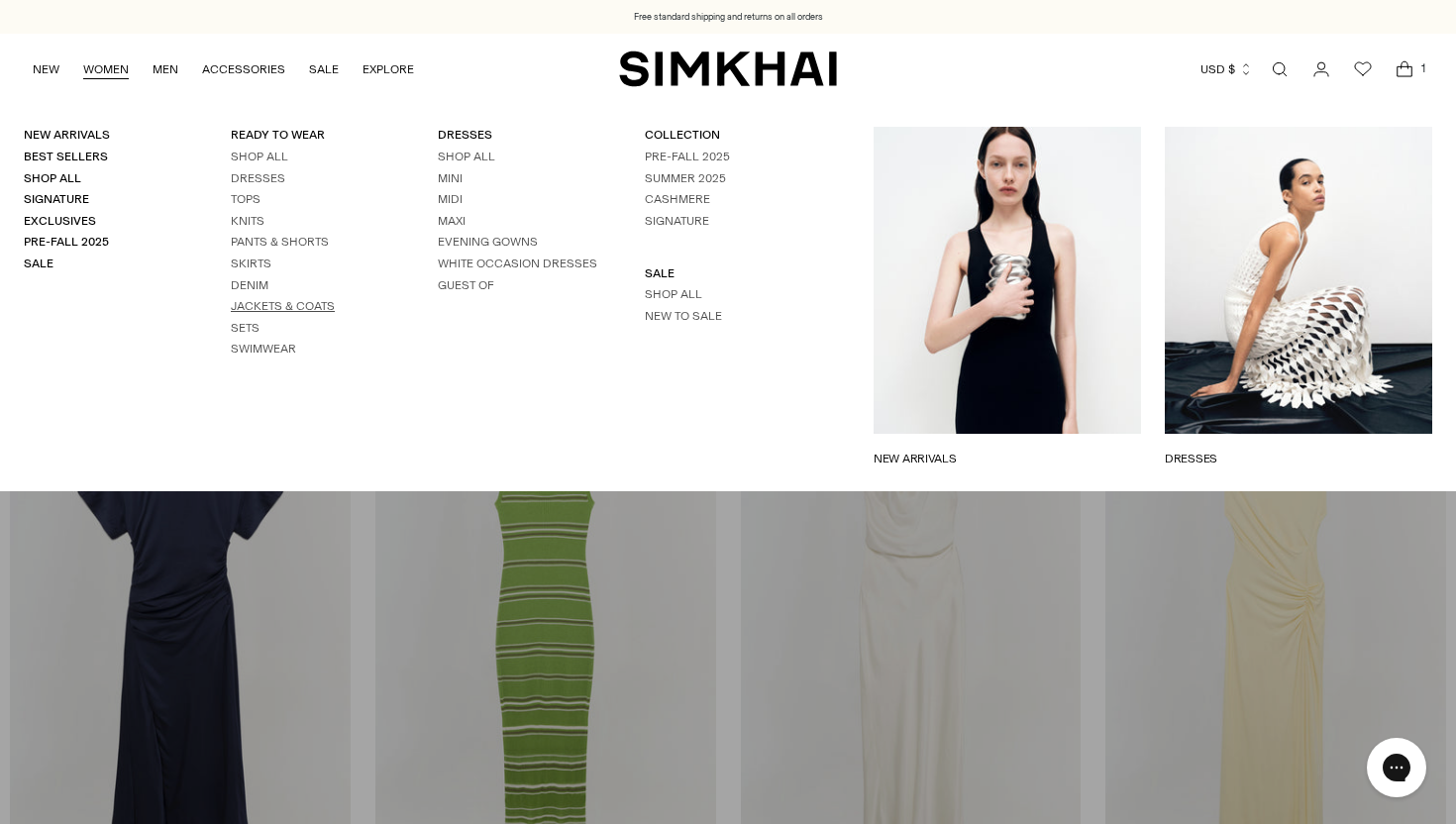 click on "Jackets & Coats" at bounding box center [282, 306] 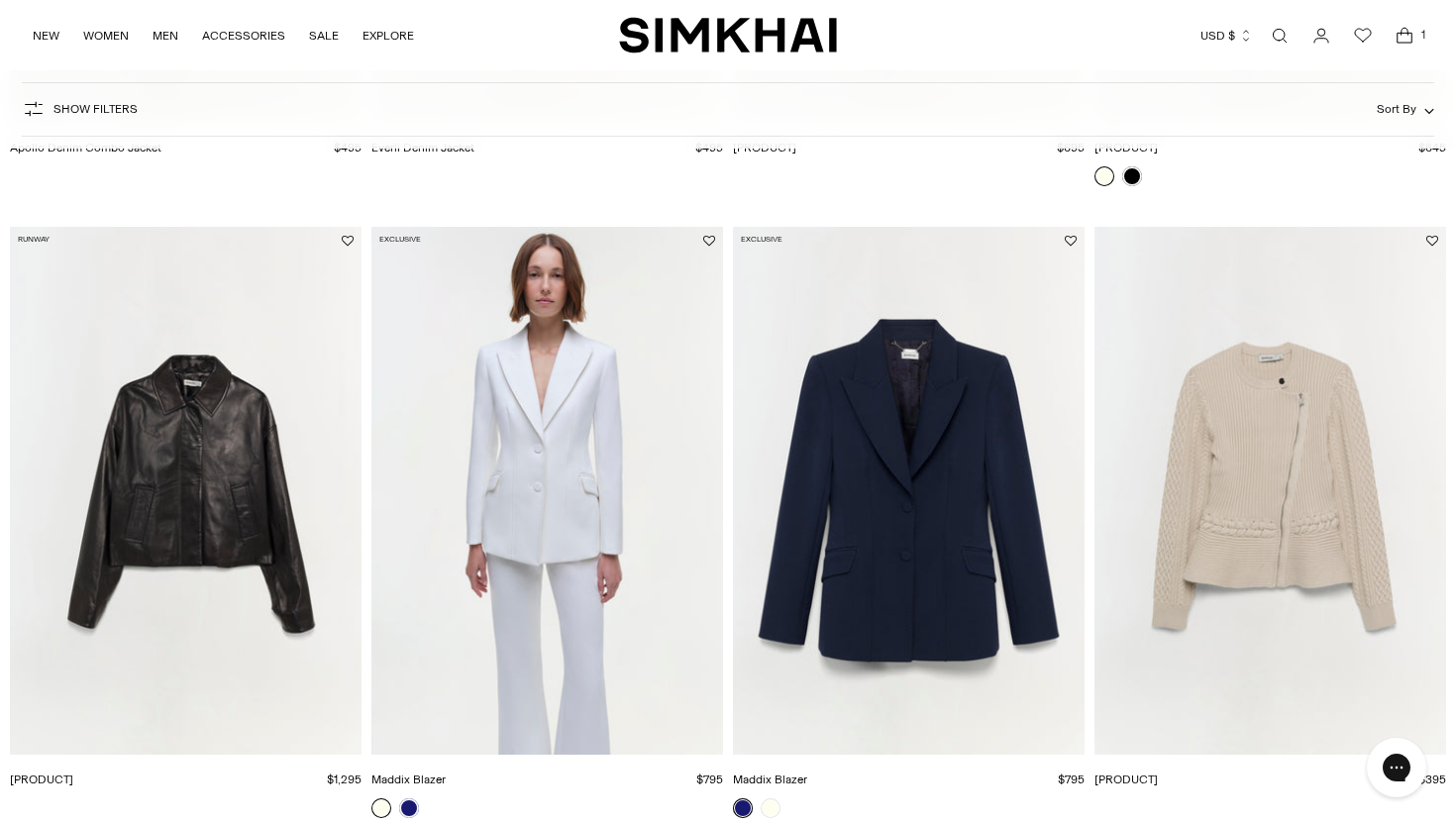 scroll, scrollTop: 970, scrollLeft: 0, axis: vertical 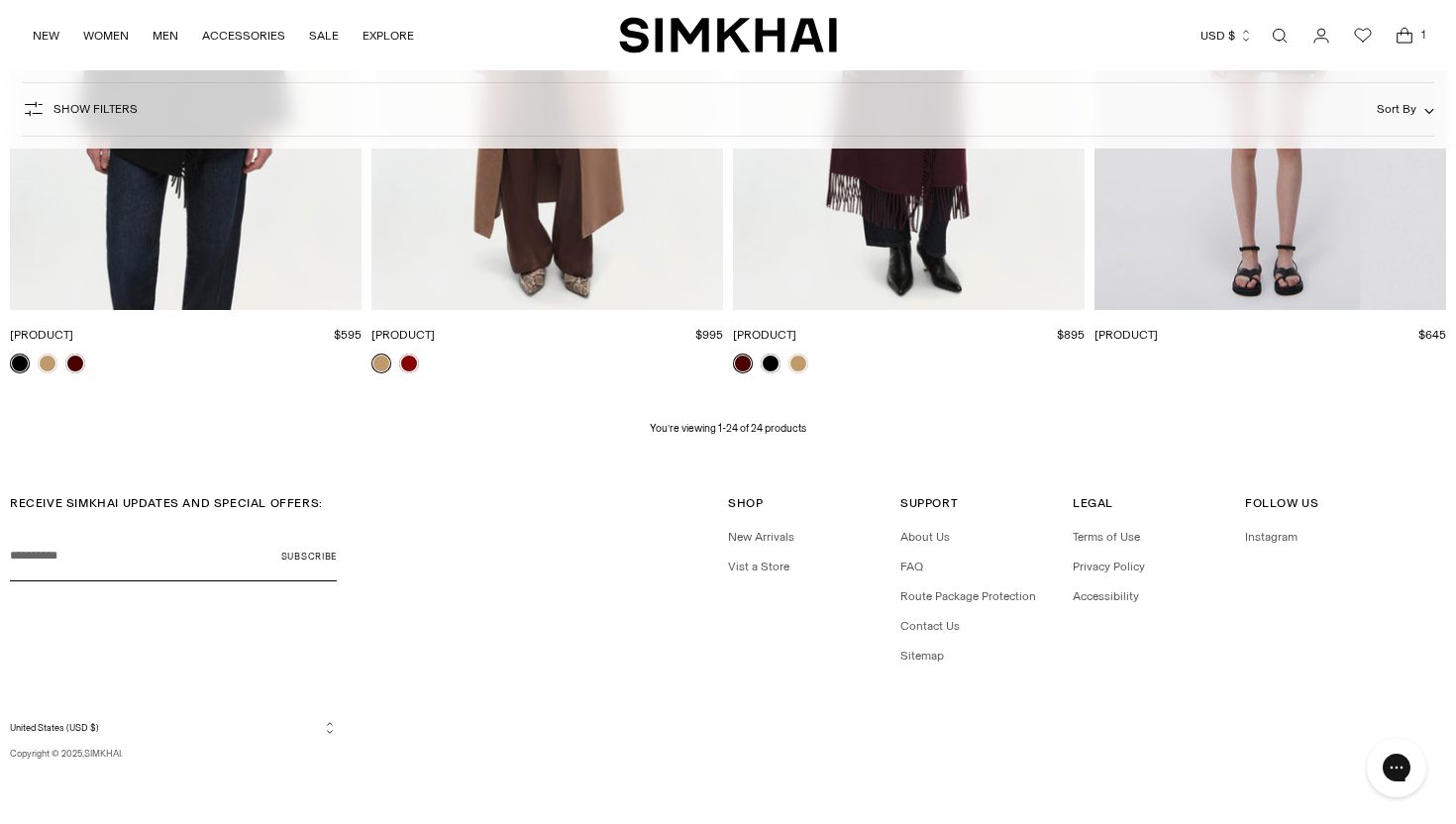 click at bounding box center (1280, 36) 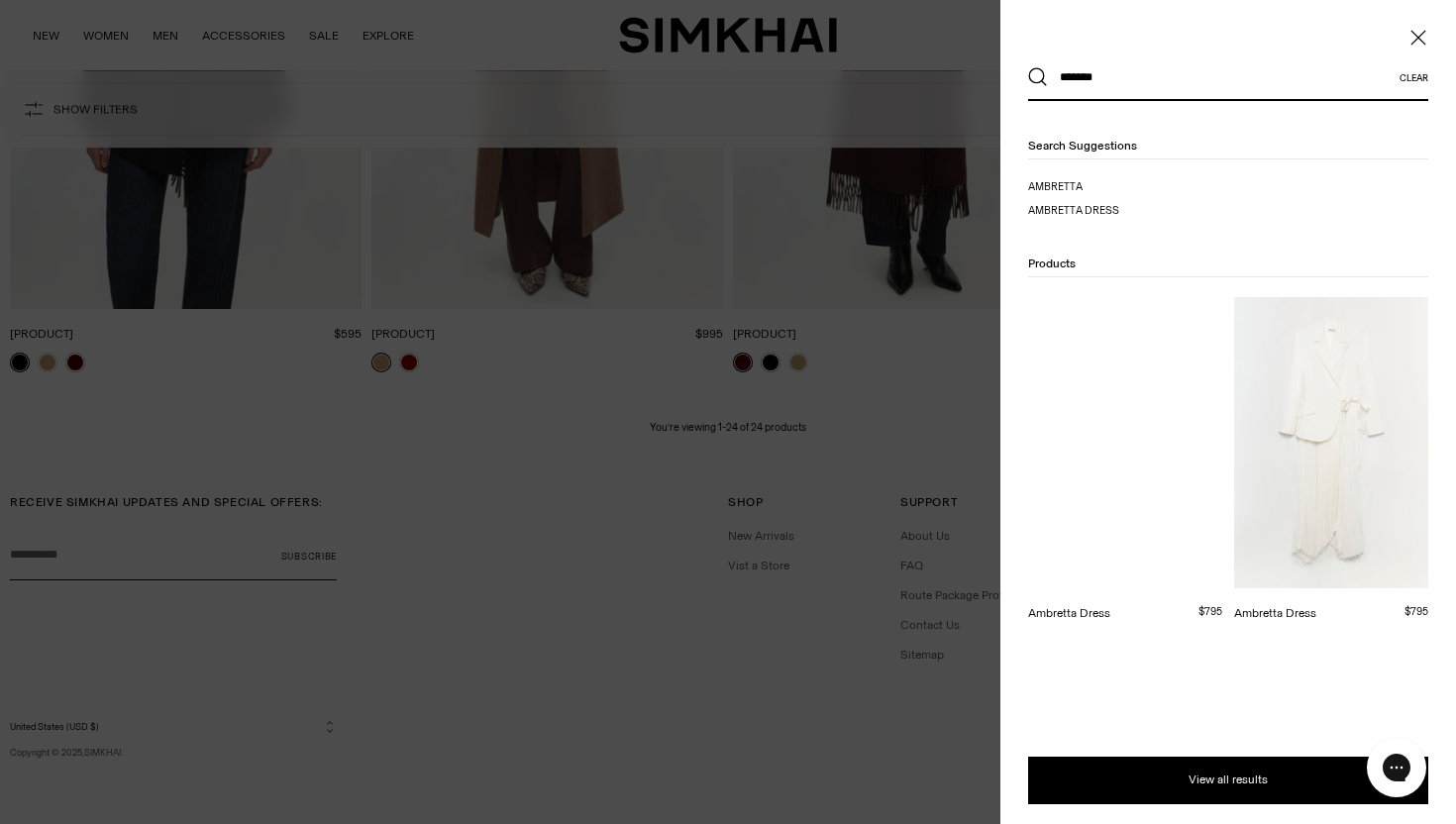 type on "*******" 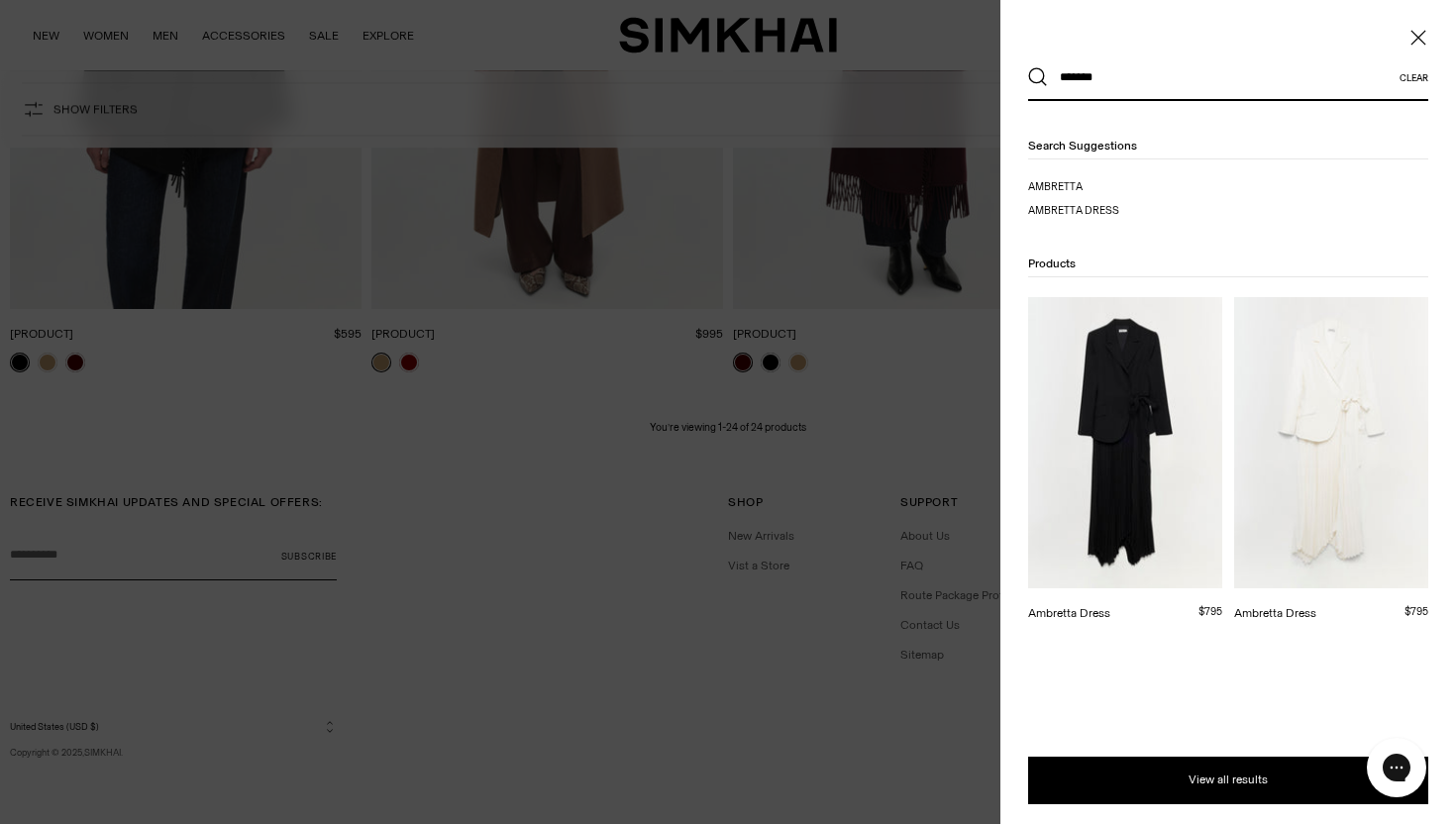 click at bounding box center (1331, 443) 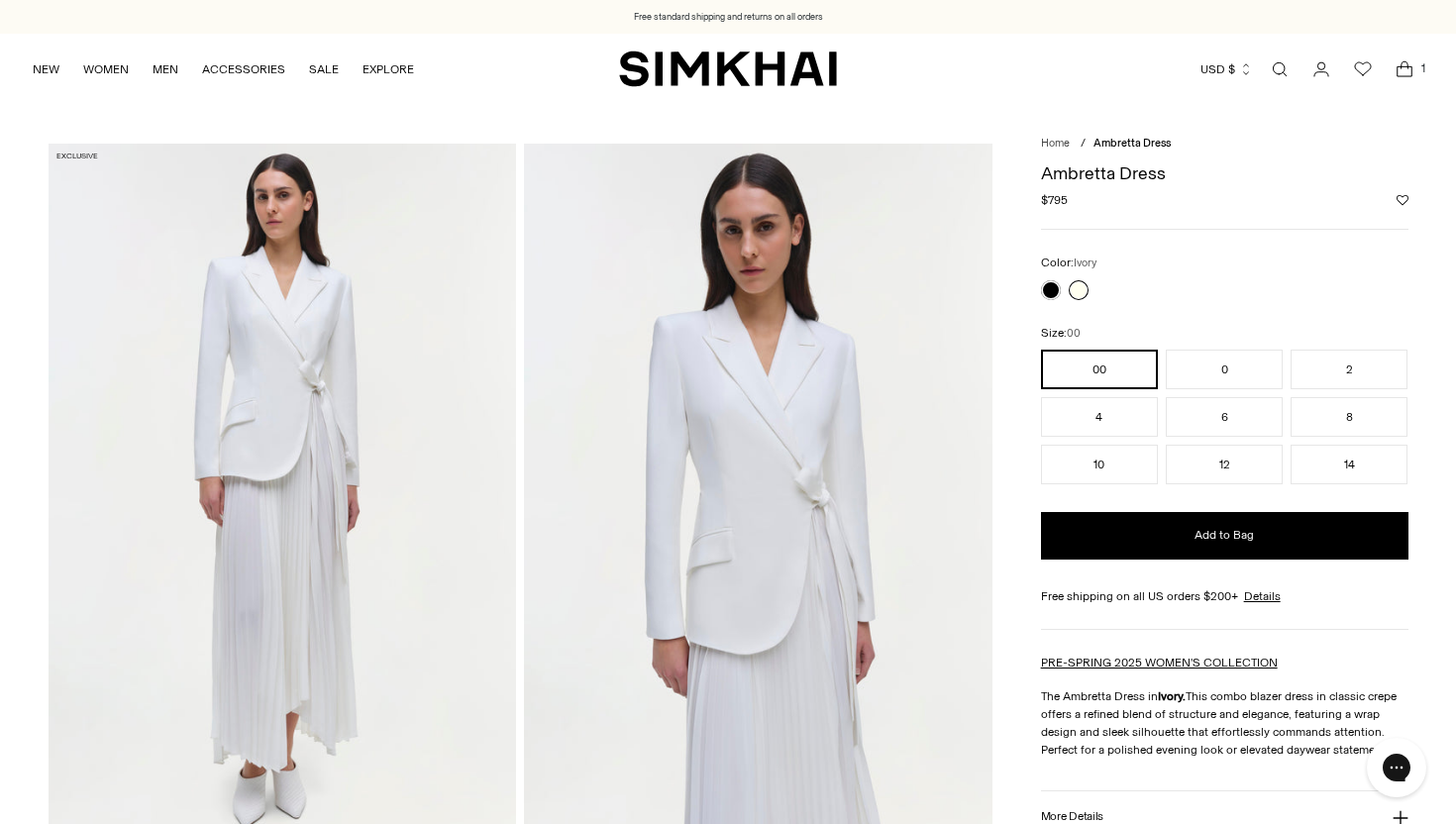 scroll, scrollTop: 0, scrollLeft: 0, axis: both 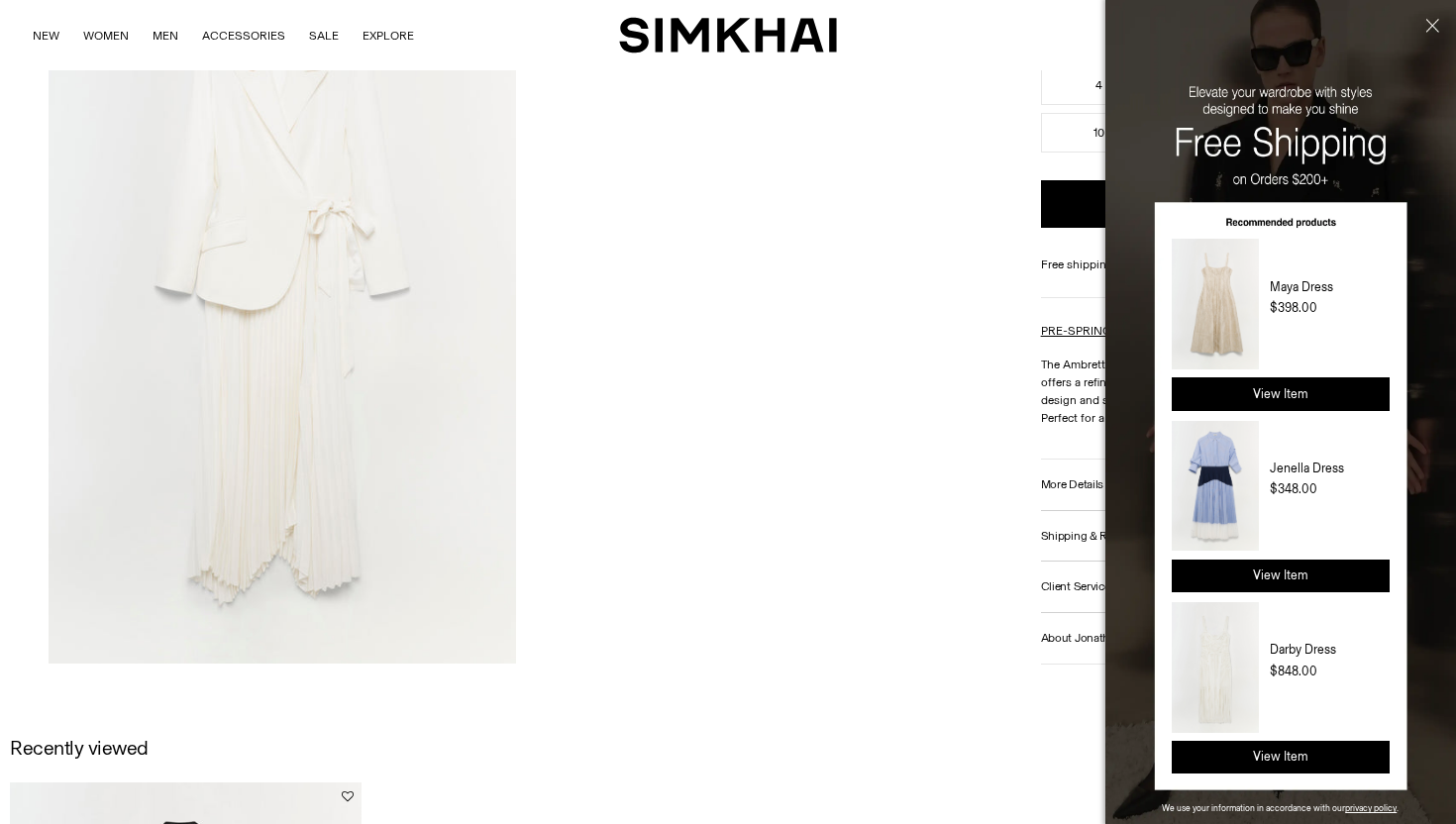 click at bounding box center [1429, 61] 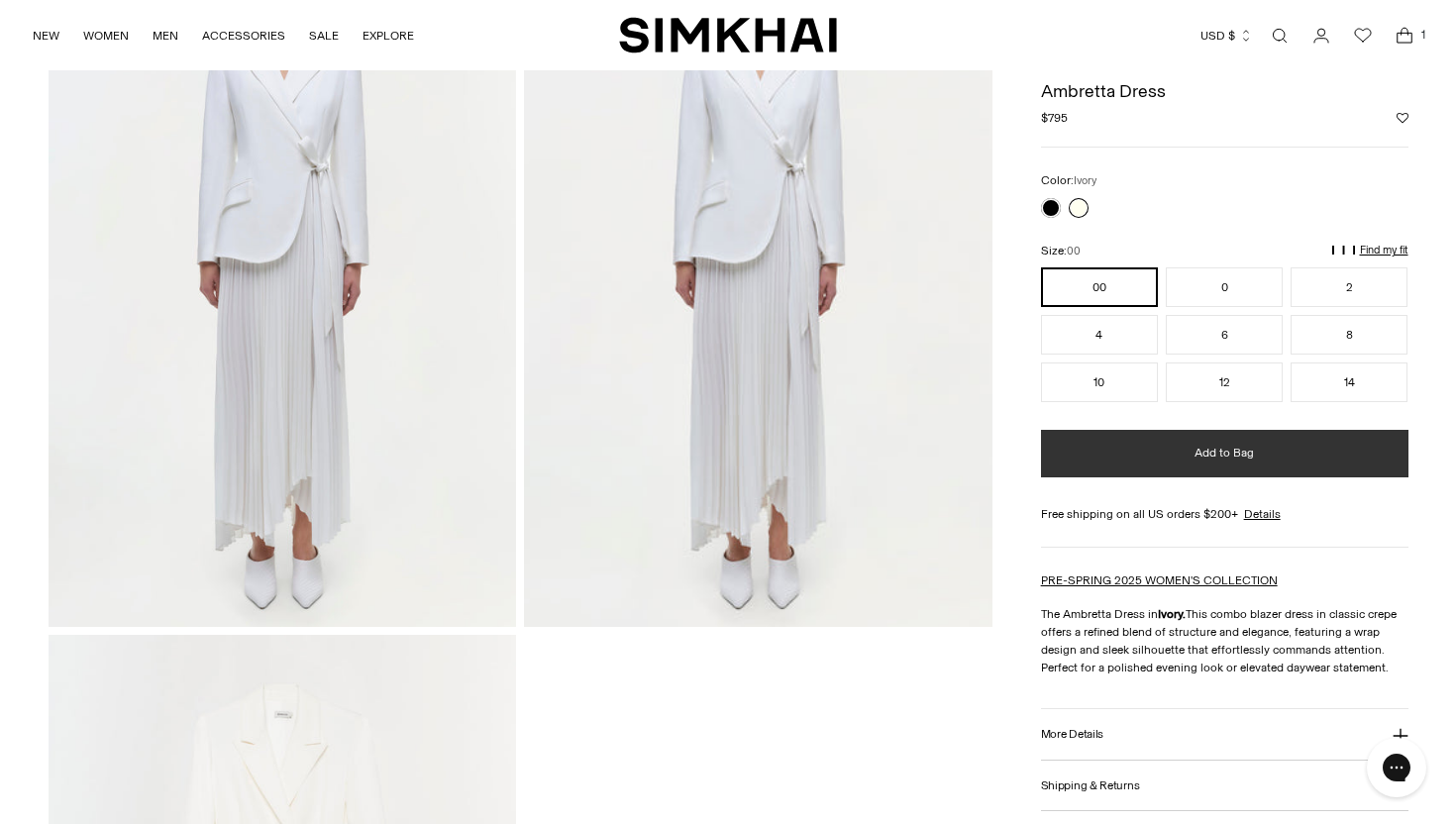 scroll, scrollTop: 1622, scrollLeft: 0, axis: vertical 